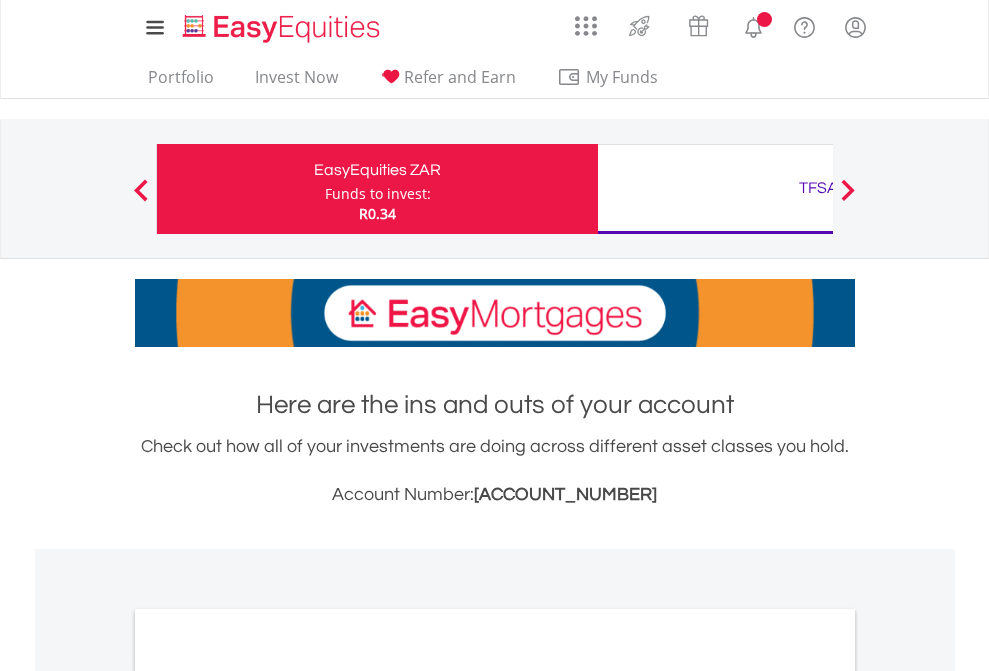 scroll, scrollTop: 0, scrollLeft: 0, axis: both 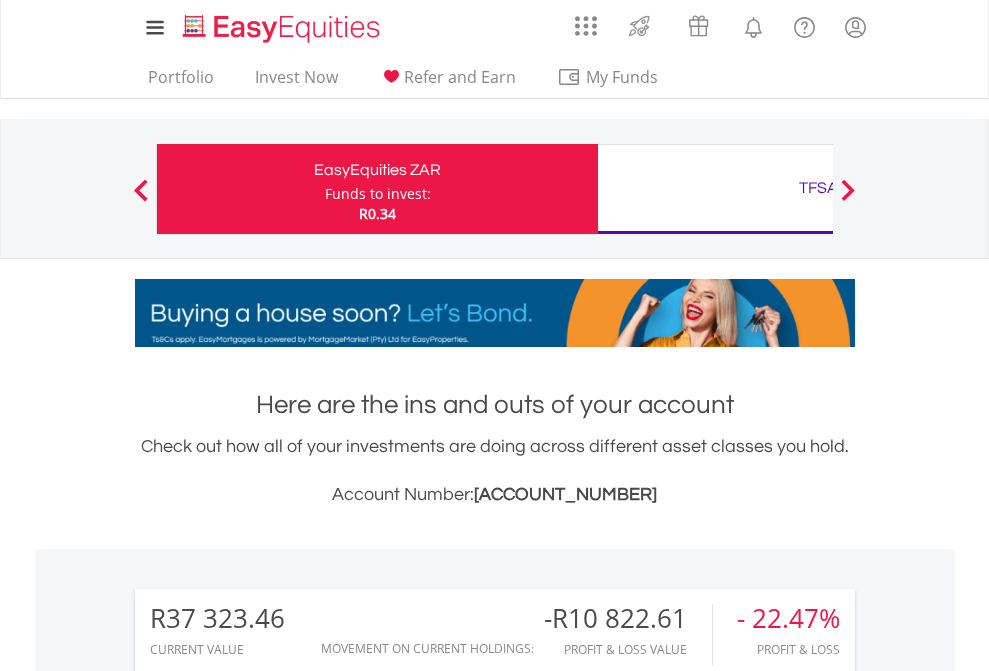 click on "Funds to invest:" at bounding box center [378, 194] 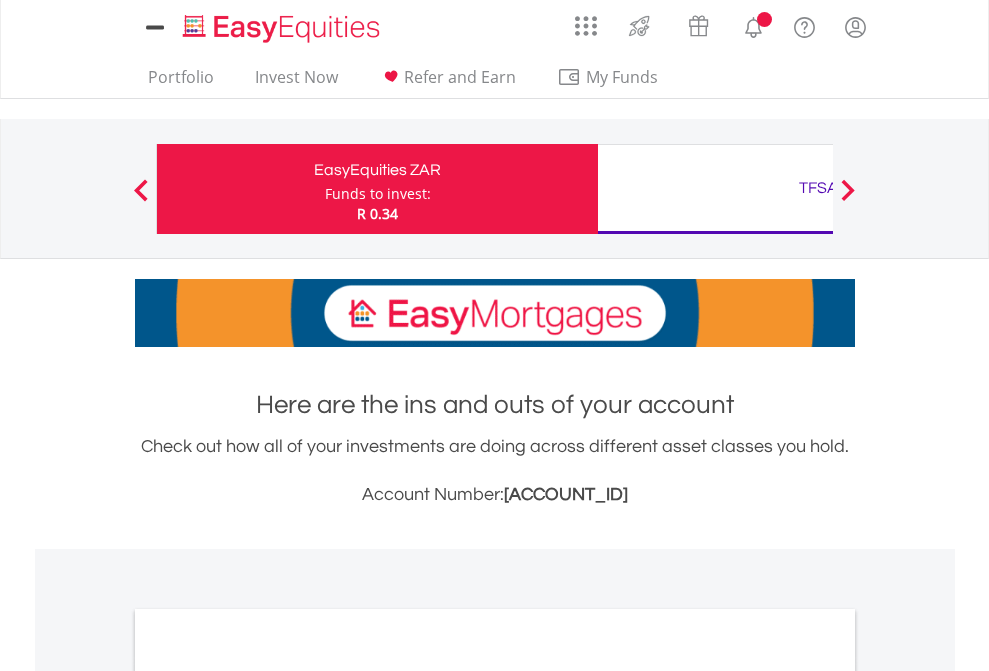scroll, scrollTop: 0, scrollLeft: 0, axis: both 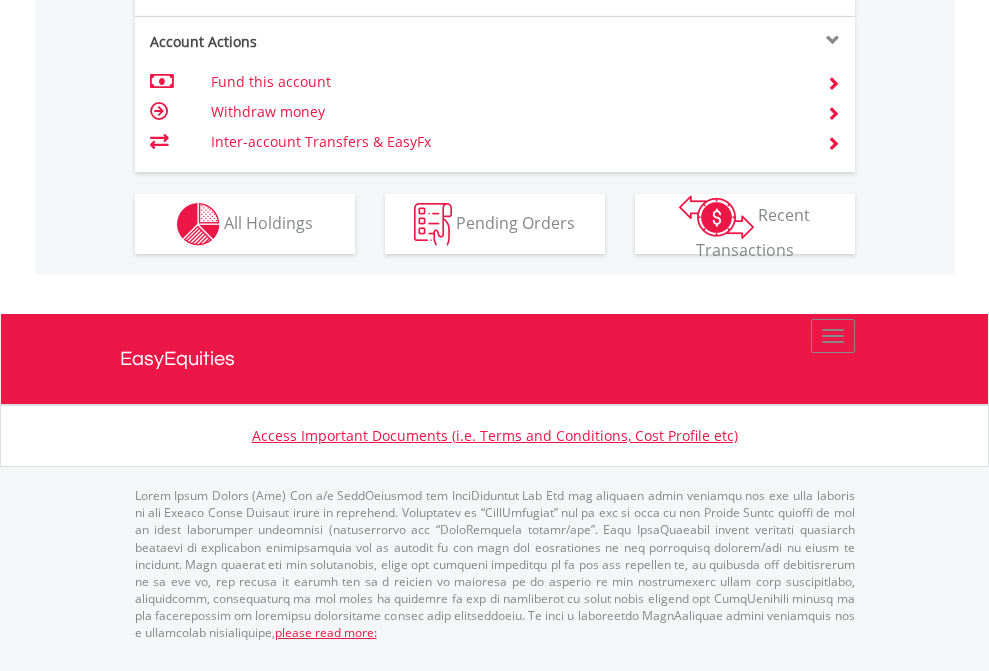 click on "Investment types" at bounding box center (706, -337) 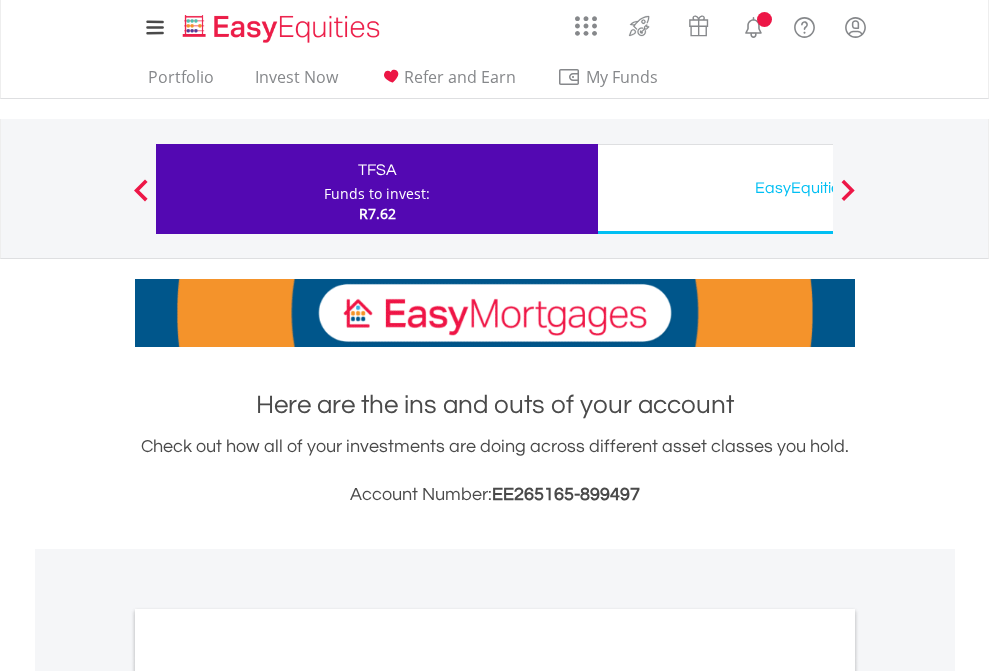 scroll, scrollTop: 0, scrollLeft: 0, axis: both 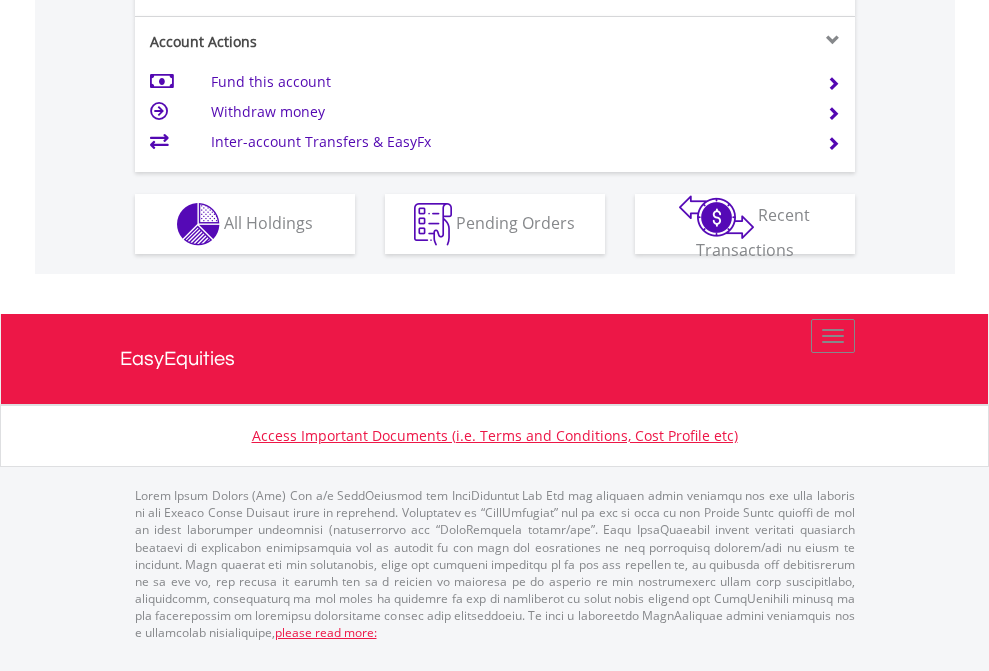 click on "Investment types" at bounding box center [706, -337] 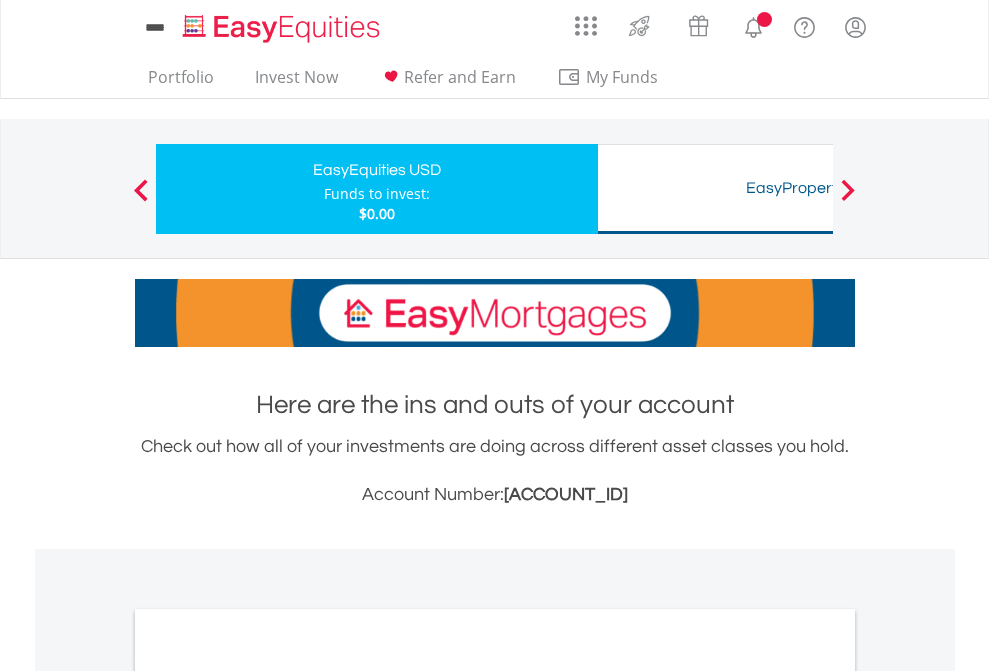 scroll, scrollTop: 0, scrollLeft: 0, axis: both 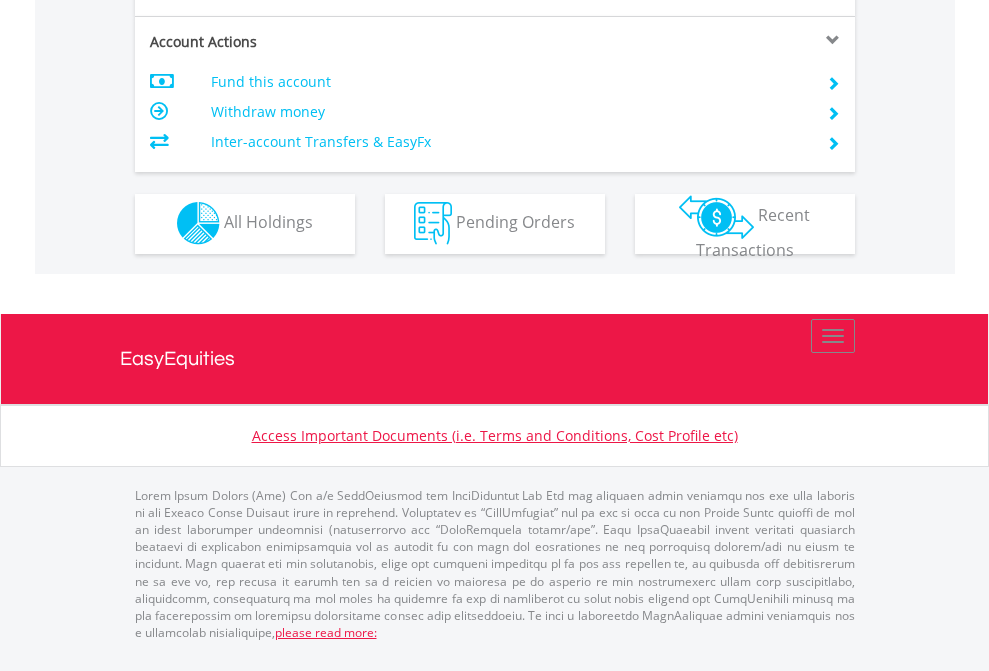 click on "Investment types" at bounding box center [706, -353] 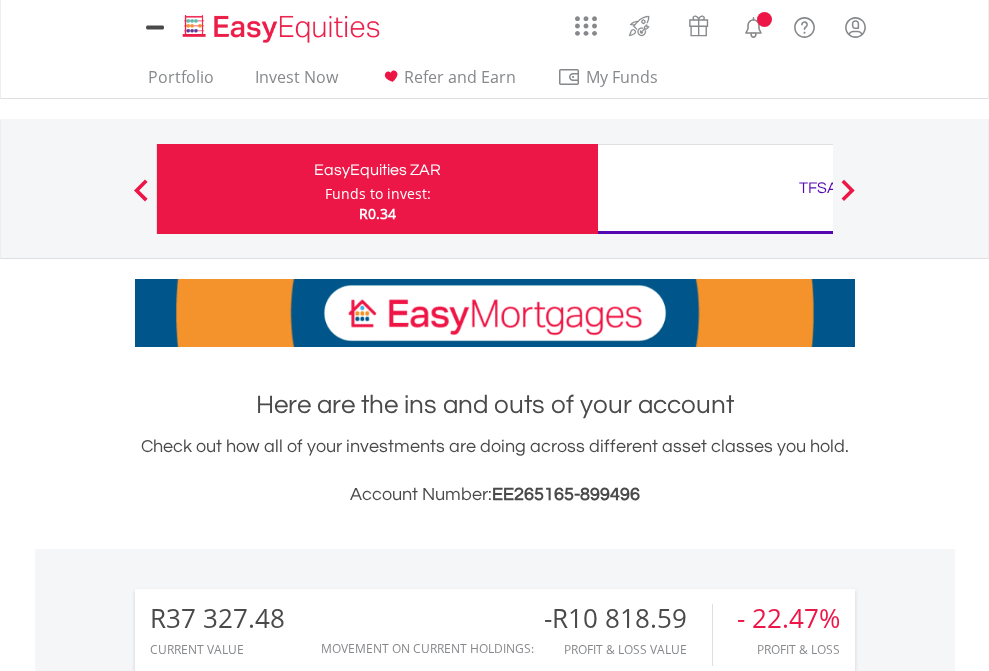 scroll, scrollTop: 0, scrollLeft: 0, axis: both 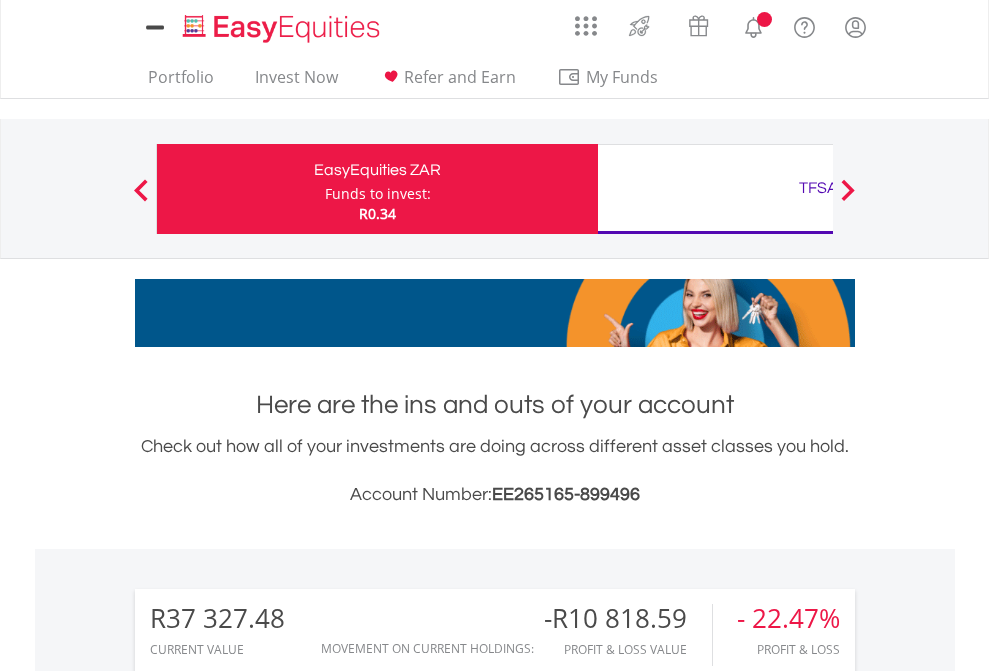 click on "All Holdings" at bounding box center [268, 1626] 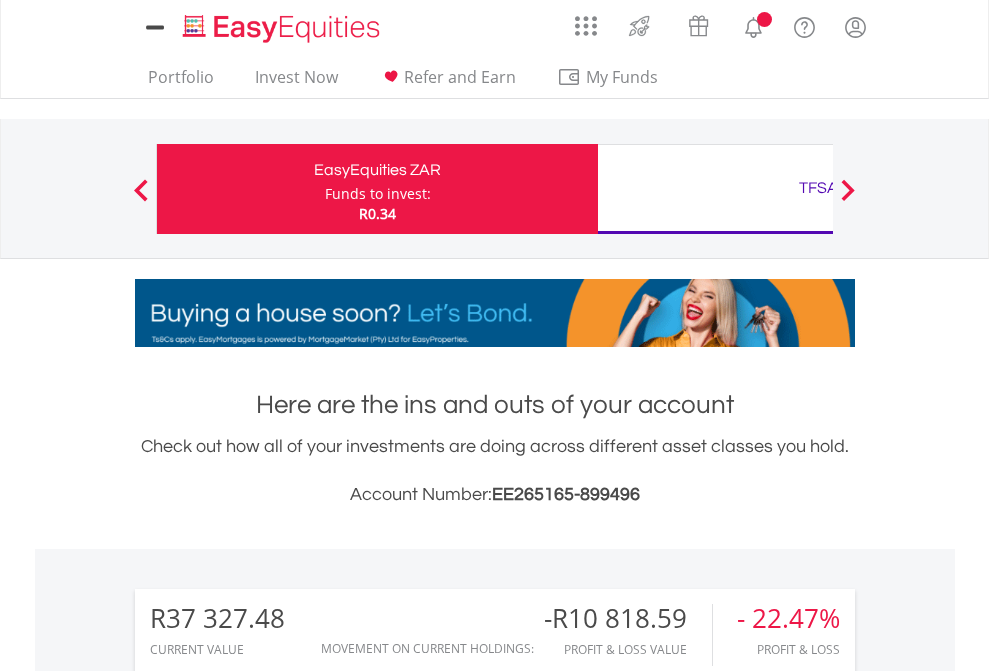 scroll, scrollTop: 999808, scrollLeft: 999687, axis: both 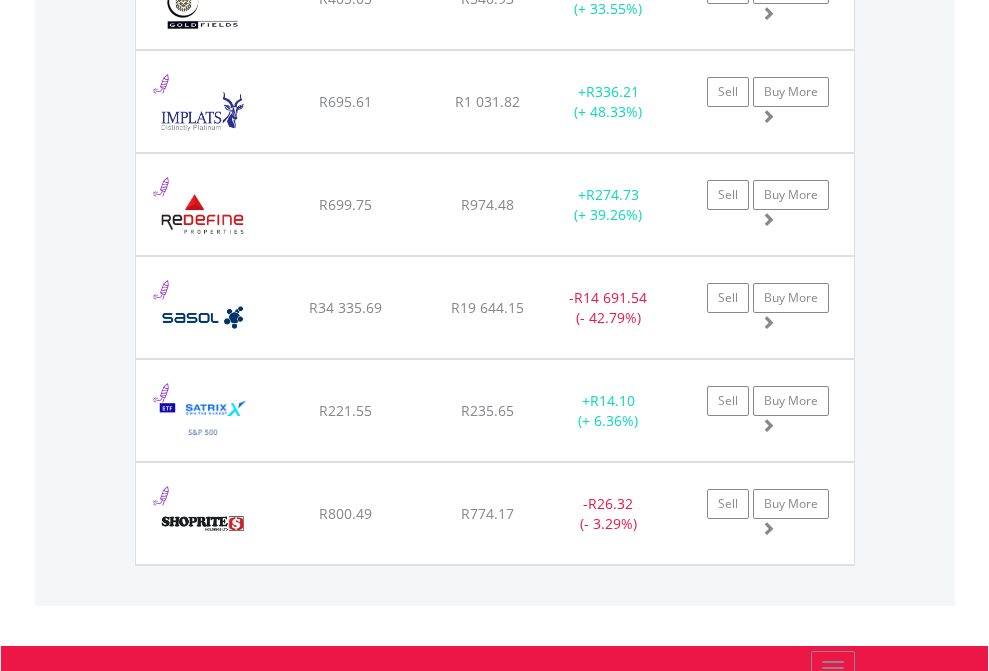 click on "TFSA" at bounding box center (818, -2196) 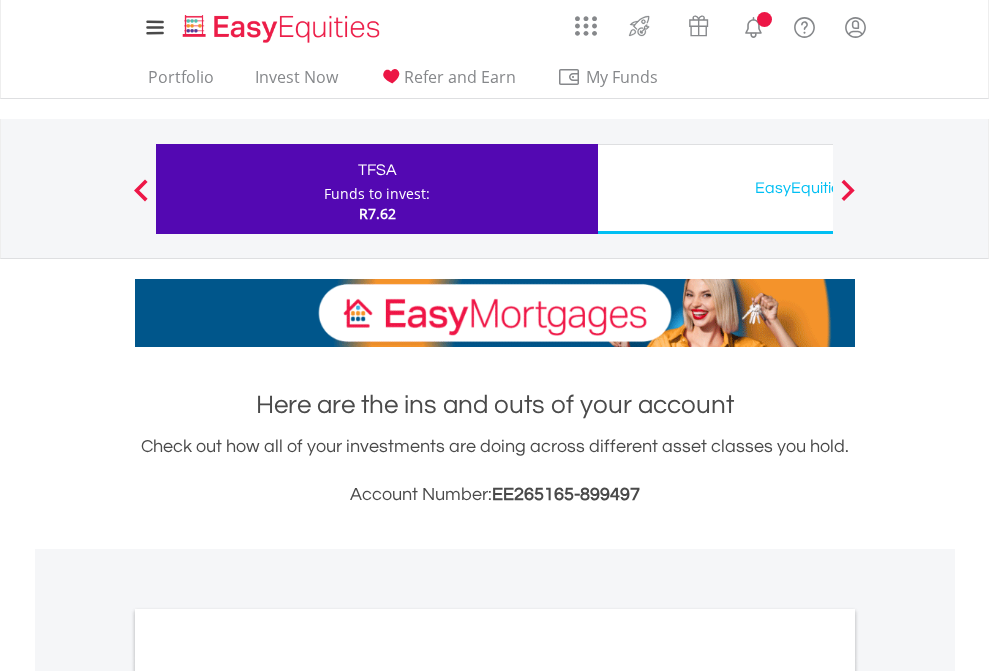 scroll, scrollTop: 0, scrollLeft: 0, axis: both 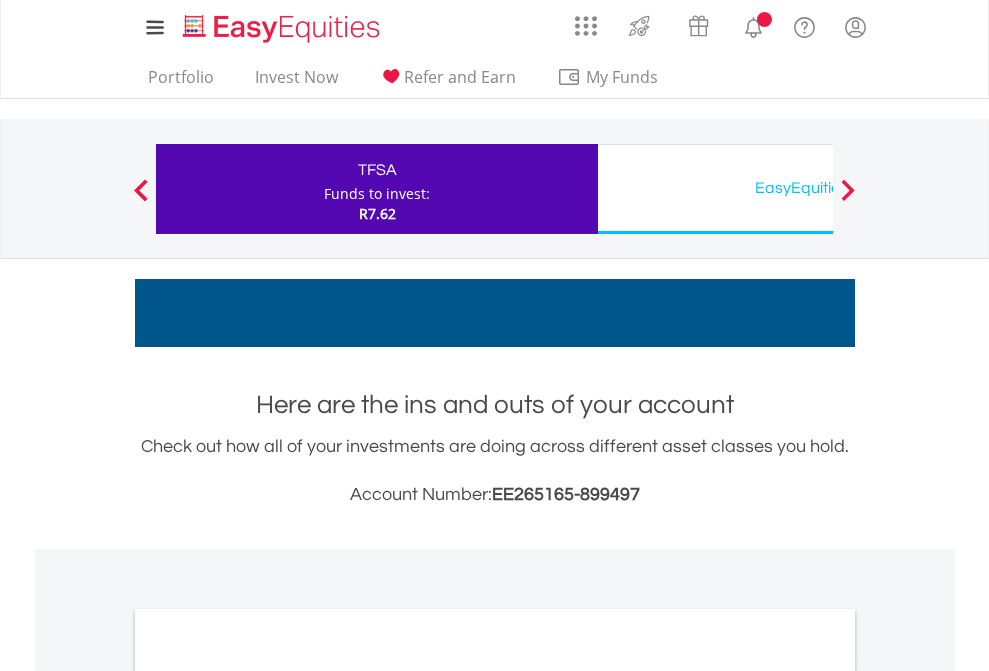click on "All Holdings" at bounding box center (268, 1096) 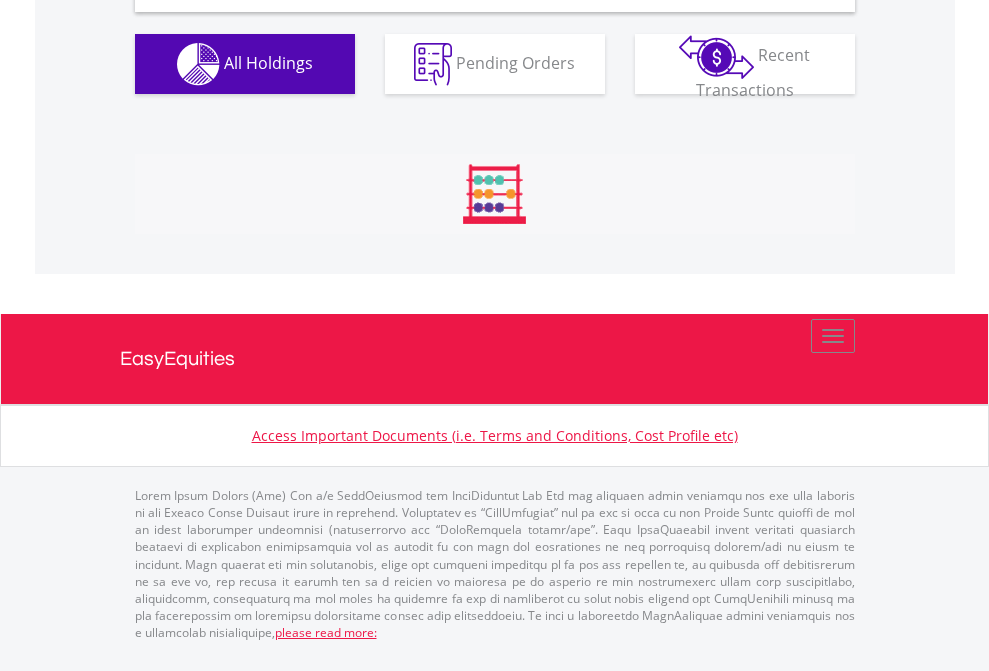 scroll, scrollTop: 1933, scrollLeft: 0, axis: vertical 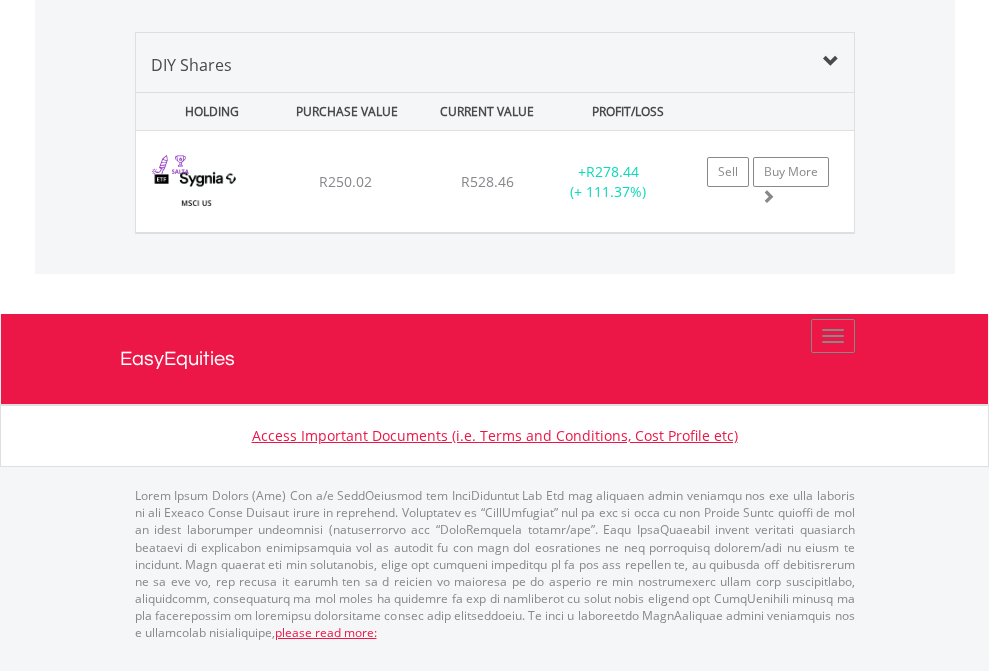 click on "EasyEquities USD" at bounding box center (818, -968) 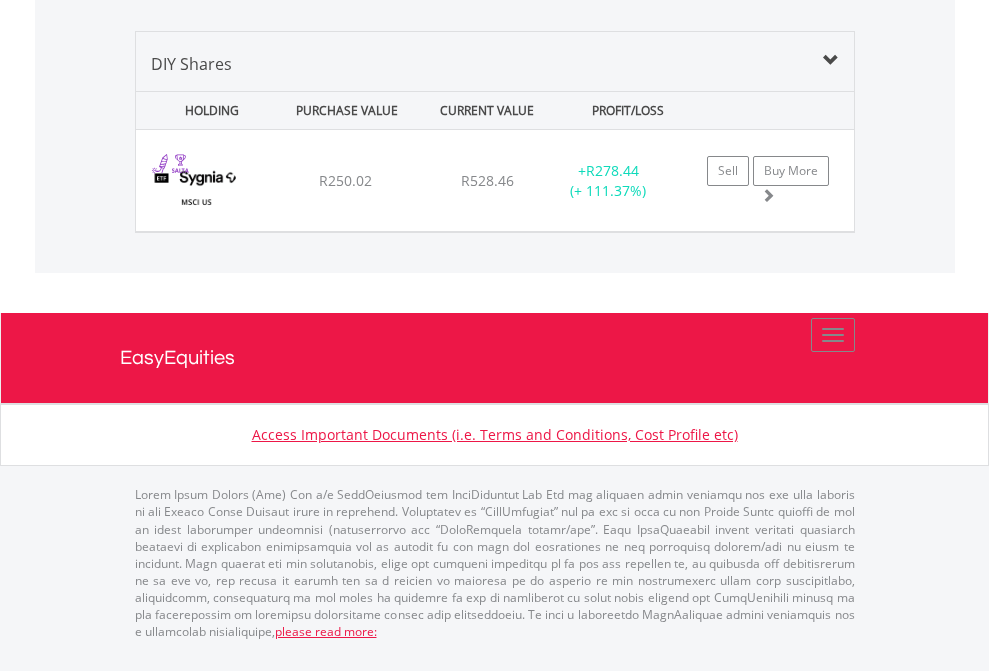 scroll, scrollTop: 144, scrollLeft: 0, axis: vertical 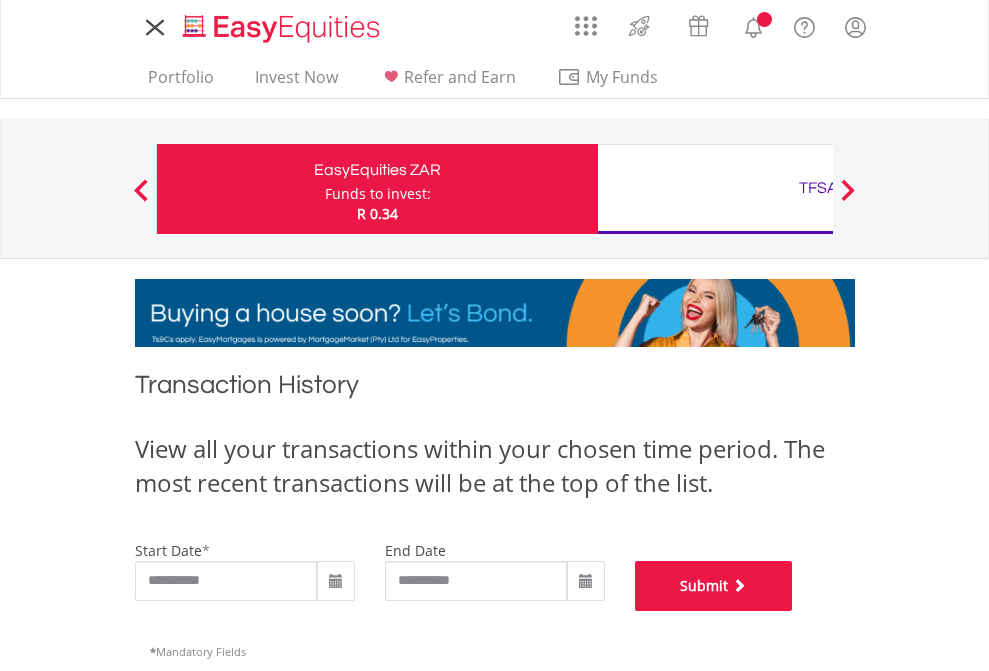 click on "Submit" at bounding box center [714, 586] 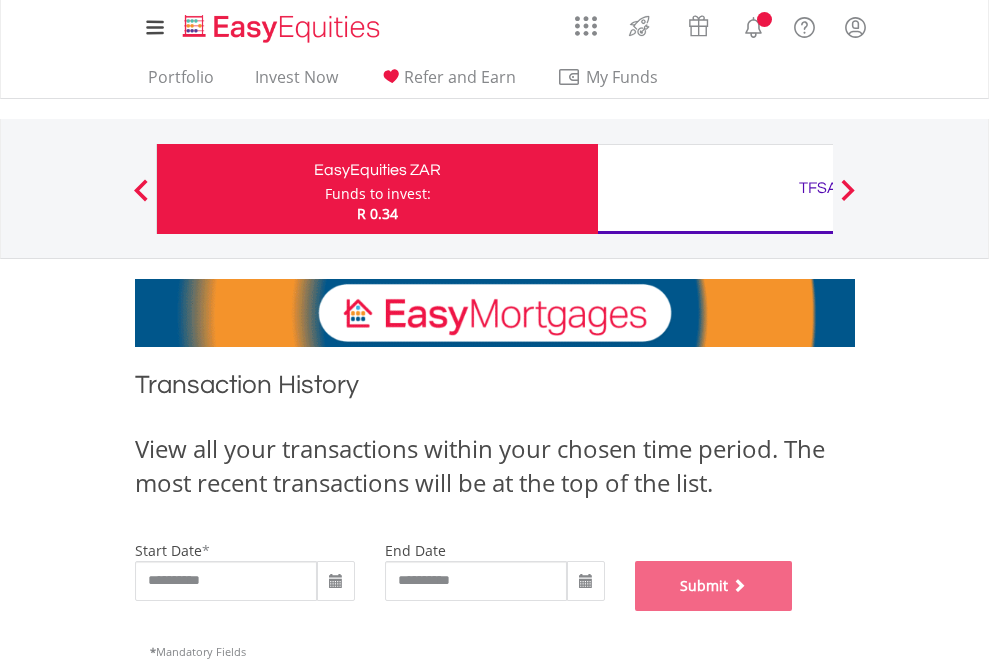 scroll, scrollTop: 811, scrollLeft: 0, axis: vertical 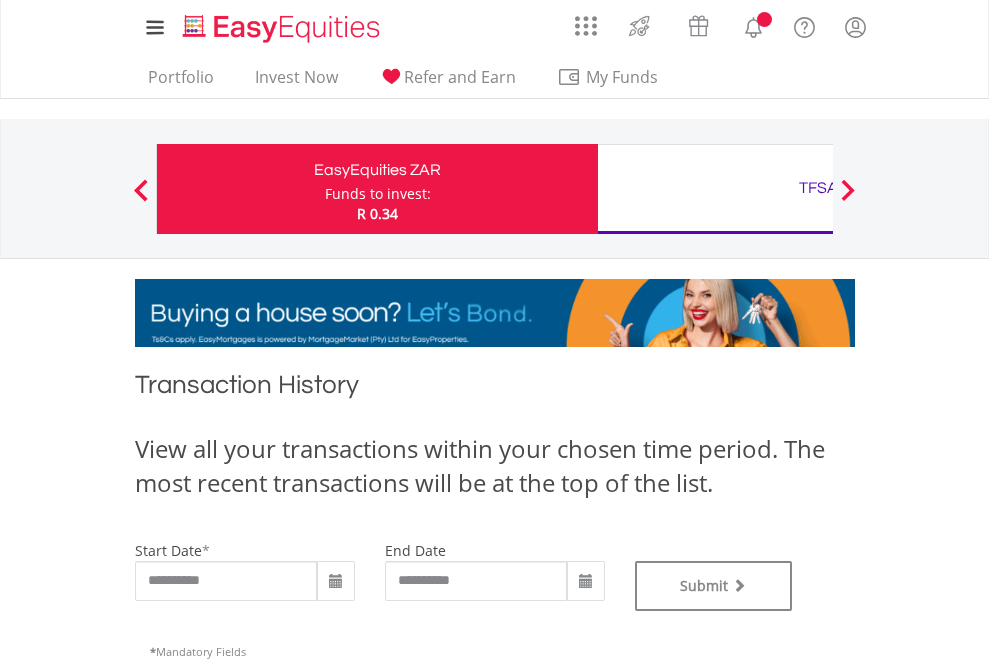 click on "TFSA" at bounding box center (818, 188) 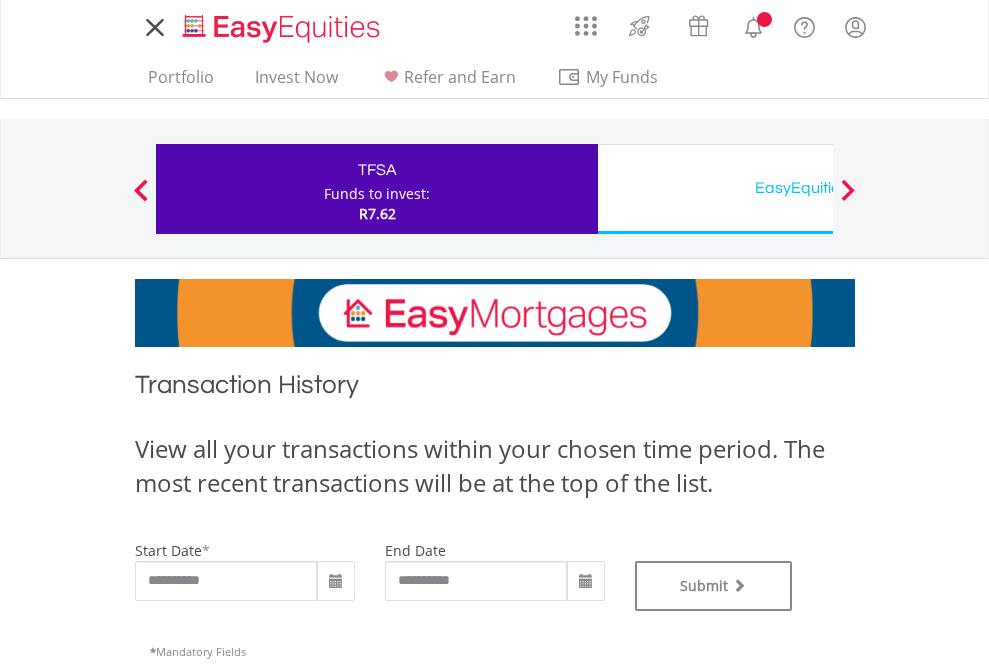 scroll, scrollTop: 0, scrollLeft: 0, axis: both 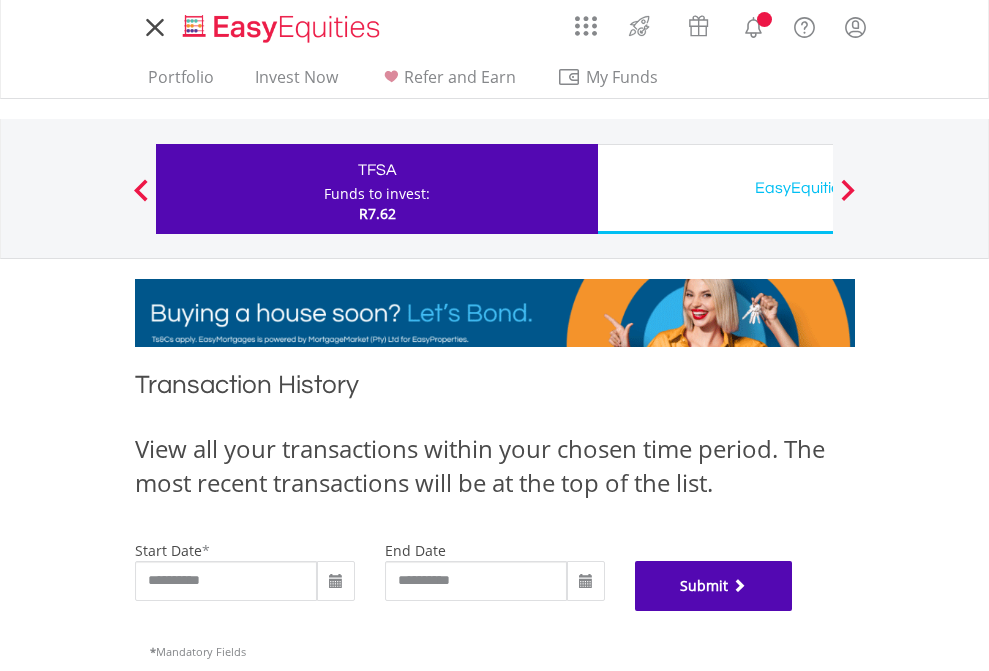 click on "Submit" at bounding box center [714, 586] 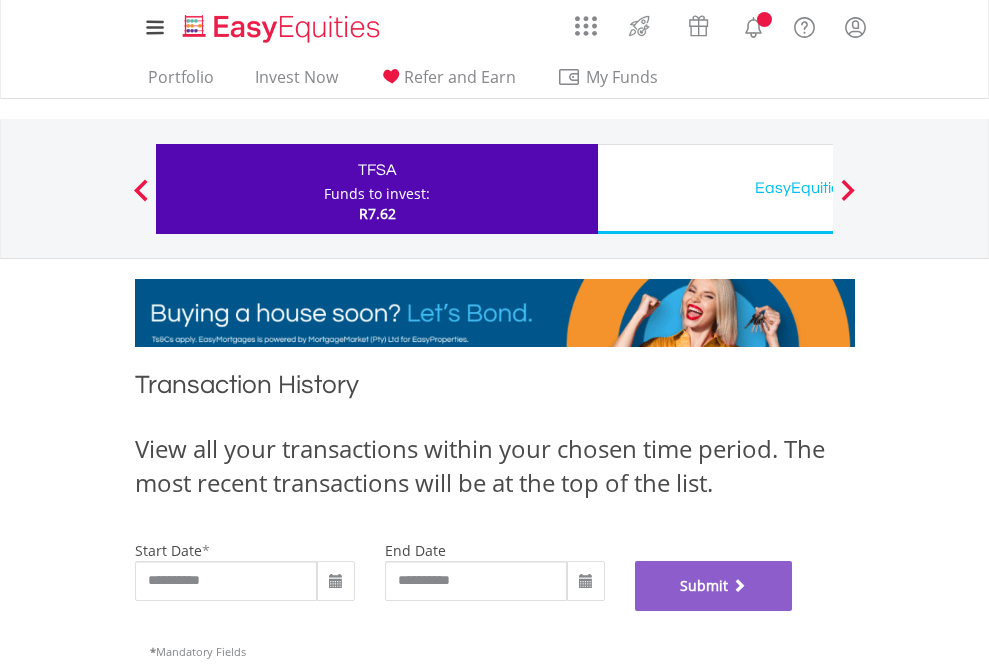 scroll, scrollTop: 811, scrollLeft: 0, axis: vertical 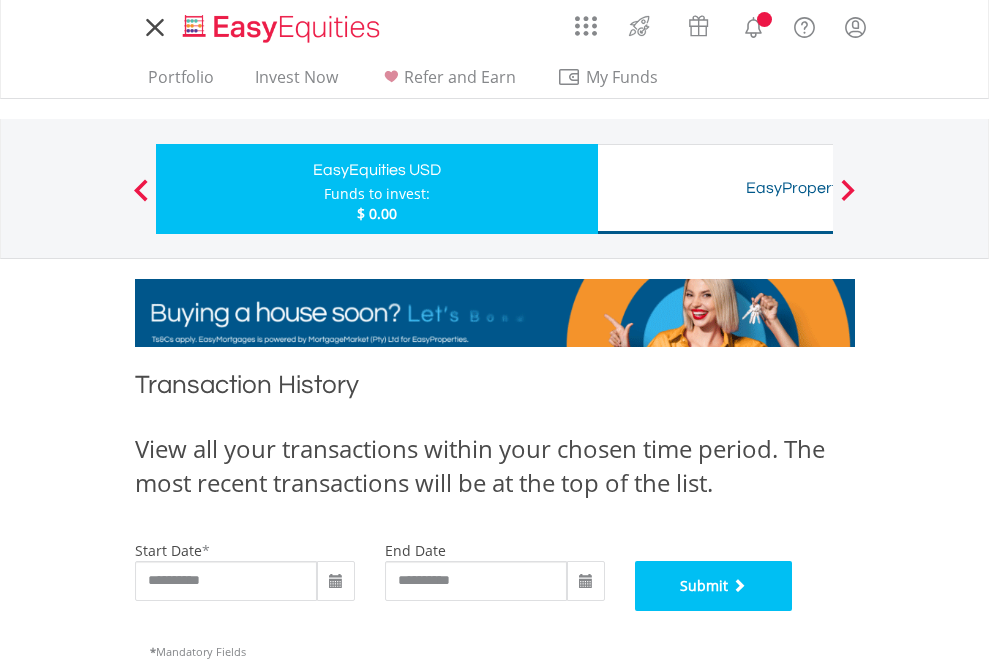 click on "Submit" at bounding box center [714, 586] 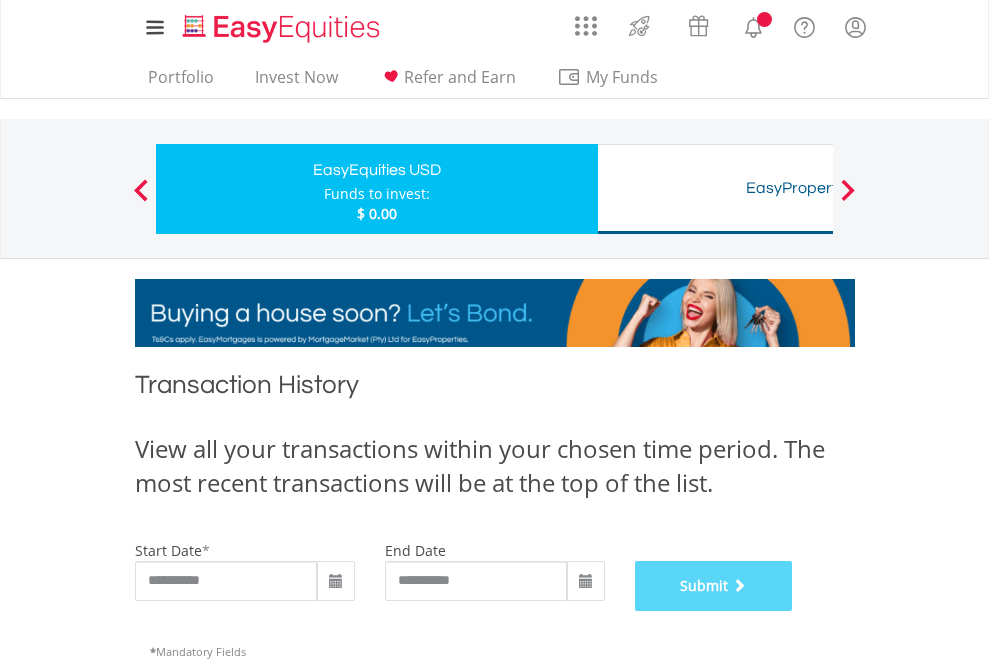 scroll, scrollTop: 811, scrollLeft: 0, axis: vertical 